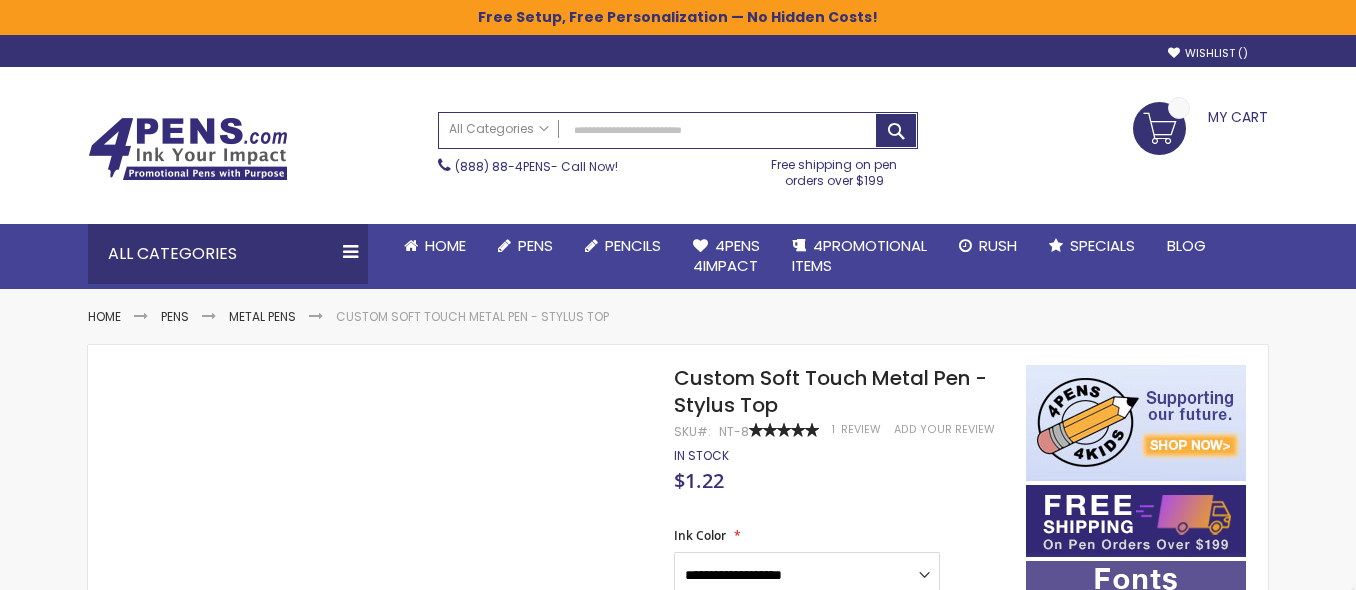 scroll, scrollTop: 0, scrollLeft: 0, axis: both 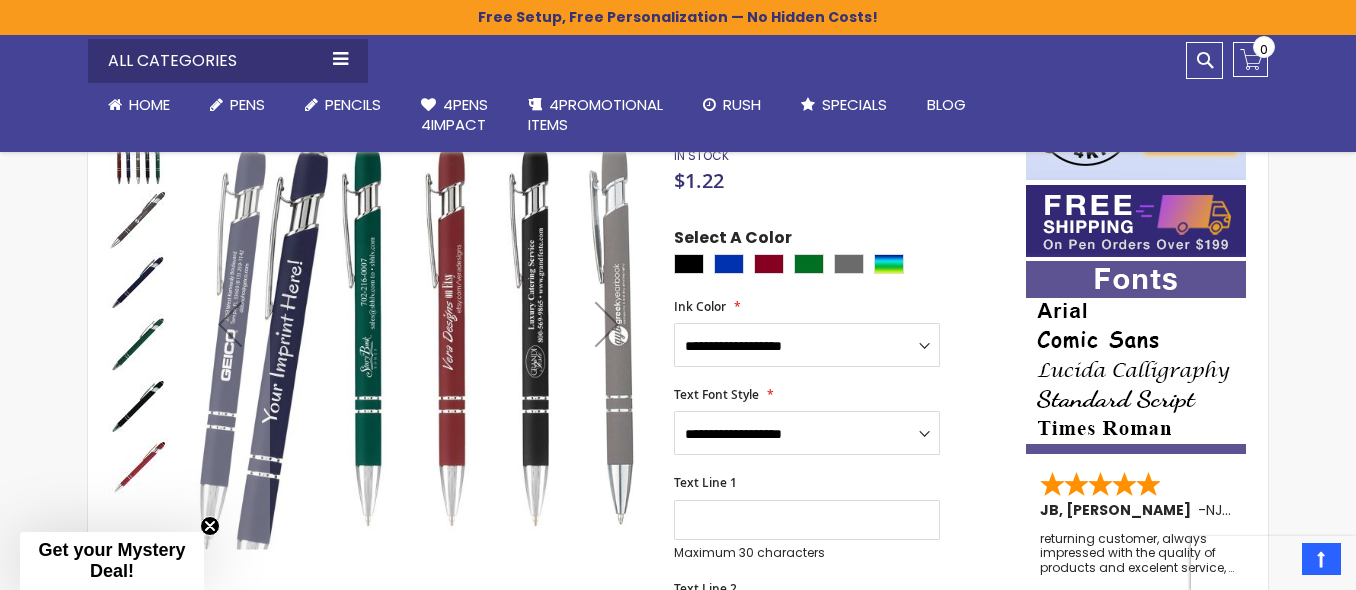 drag, startPoint x: 1355, startPoint y: 148, endPoint x: 1348, endPoint y: 124, distance: 25 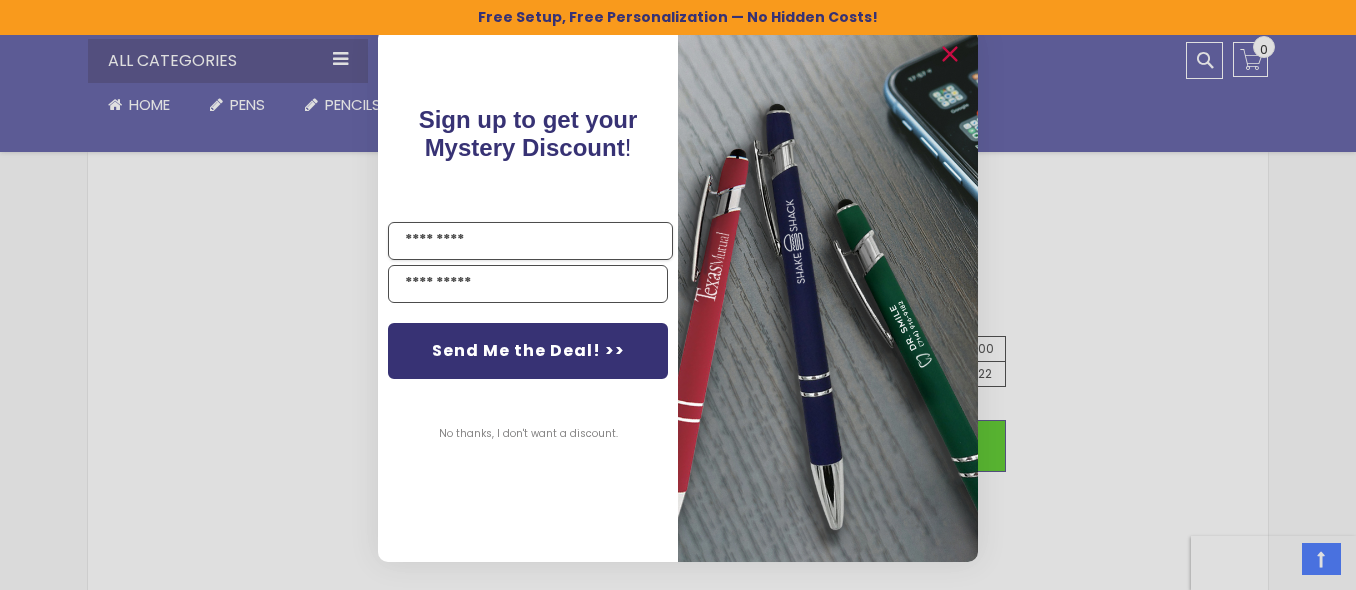 scroll, scrollTop: 1009, scrollLeft: 0, axis: vertical 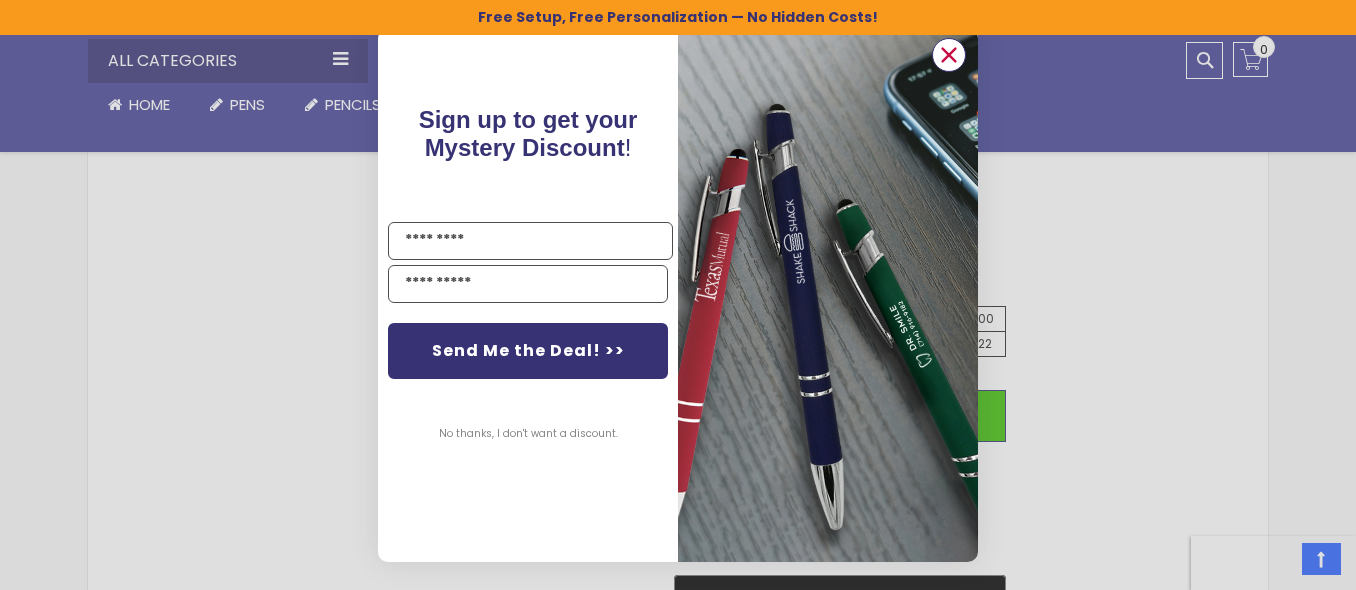 click 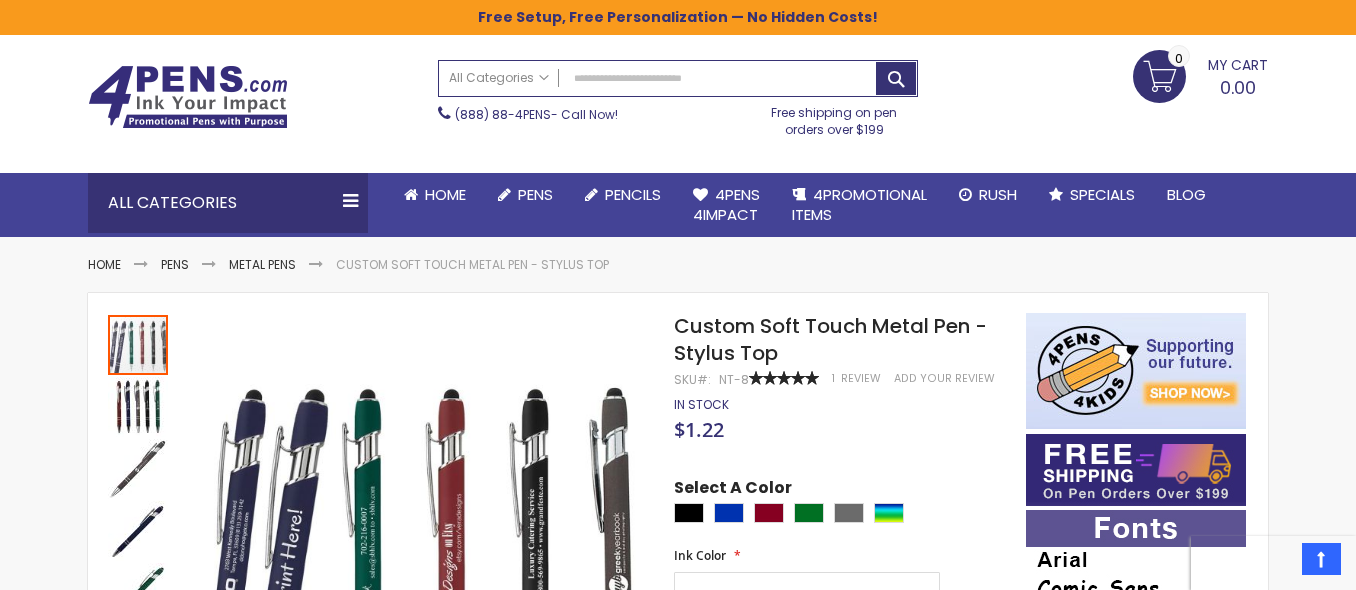 scroll, scrollTop: 0, scrollLeft: 0, axis: both 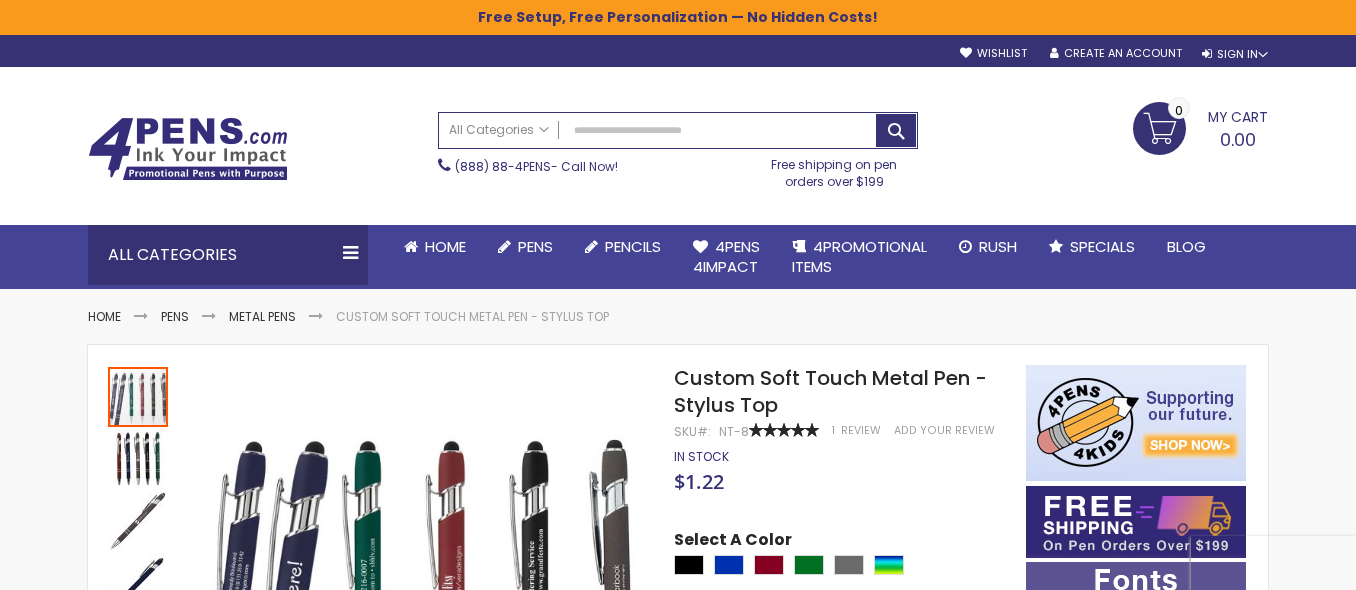 click on "Toggle Nav
Search
All Categories
All Categories
Pens Plastic Pens Metal Pens Grip Pens Laser Engraved Pens LaserMax® Pens Retractable Pens Wedding Pens BIC® Pens Gel Pens Value Pens Stylus Pens Light Up Pens Stick Pens Mirror Etched Twist Pen Rollerball Antimicrobial Pens Low Minimum Pens Blue ink Pens Pen Gift Sets Hybrid ink Pens Full Color Logo Pens Eco Friendly Pens Novelty Pens USA Pens Multi Color Pens Executive Pens Scented Pens Garland Pens Highlighters New Pens Bestseller Pens Church Pens and Religious Gifts Pencils Carpenter Pencils Mechanical Pencils Custom Golf Pencils Standard #2 Pencils hp-featured Realtor Pens - Promotional Products Promotional Items Custom Mugs Valentine's Day Promotional Gifts Custom Keychains Custom Koozies - Can Coolers Custom Sticky Notes Custom Umbrellas Custom Notebooks Custom Tumblers" at bounding box center (678, 178) 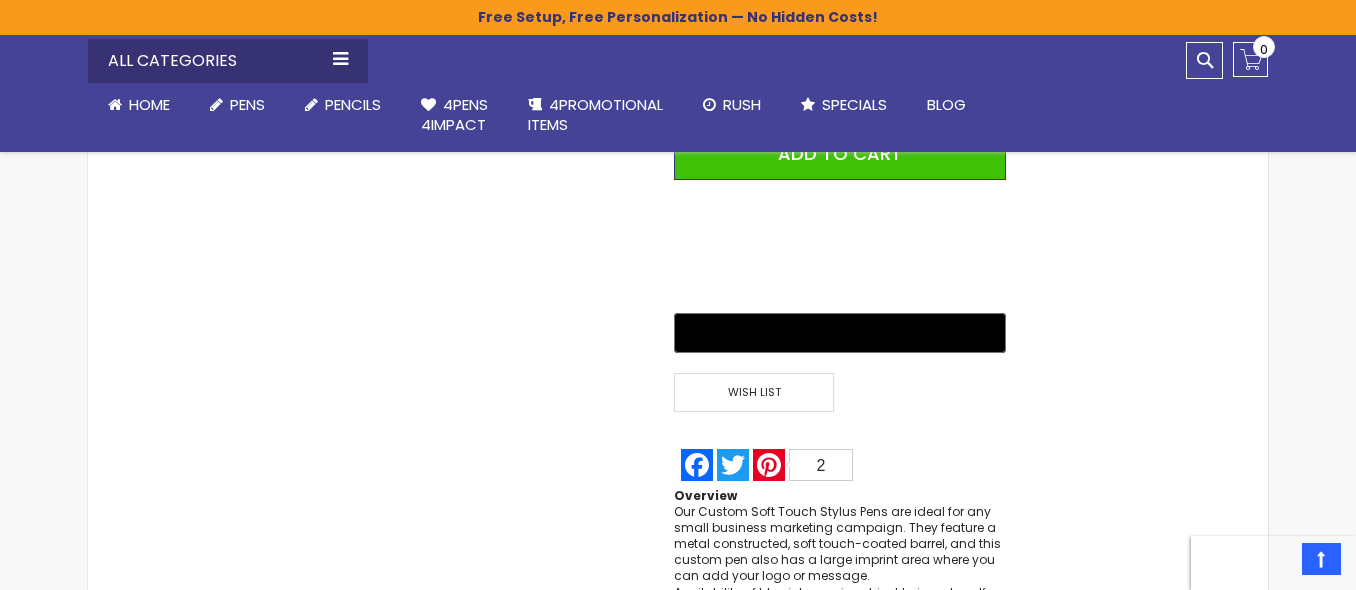 scroll, scrollTop: 1284, scrollLeft: 0, axis: vertical 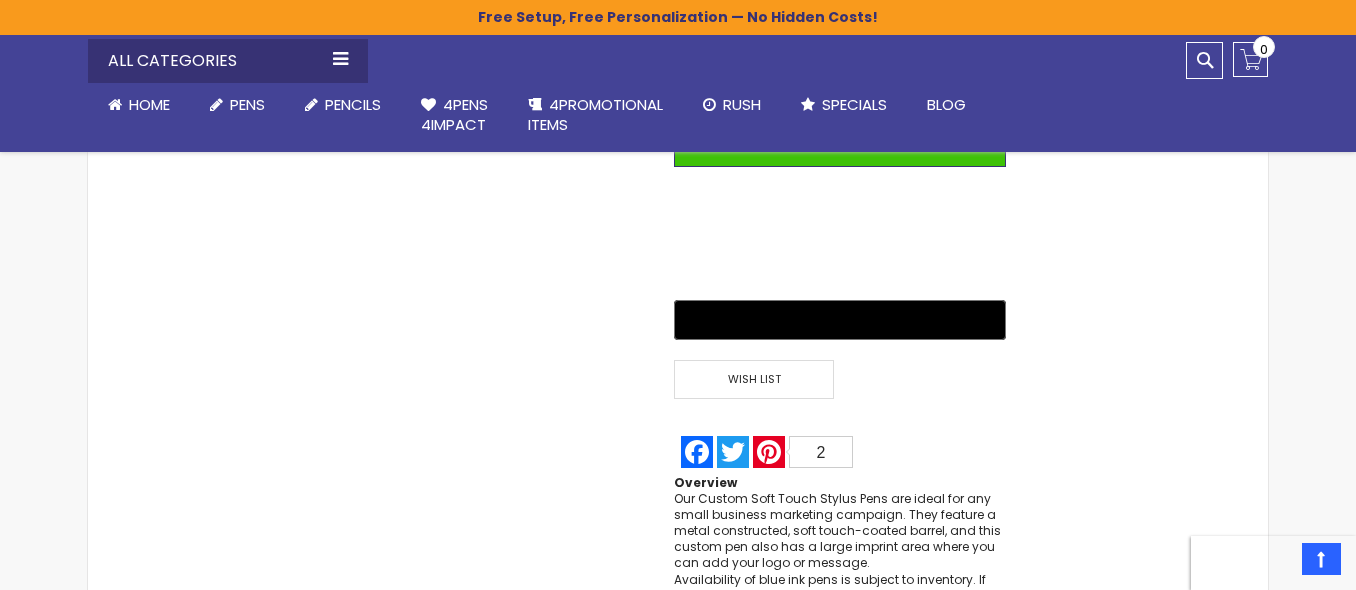 drag, startPoint x: 1352, startPoint y: 311, endPoint x: 1359, endPoint y: 376, distance: 65.37584 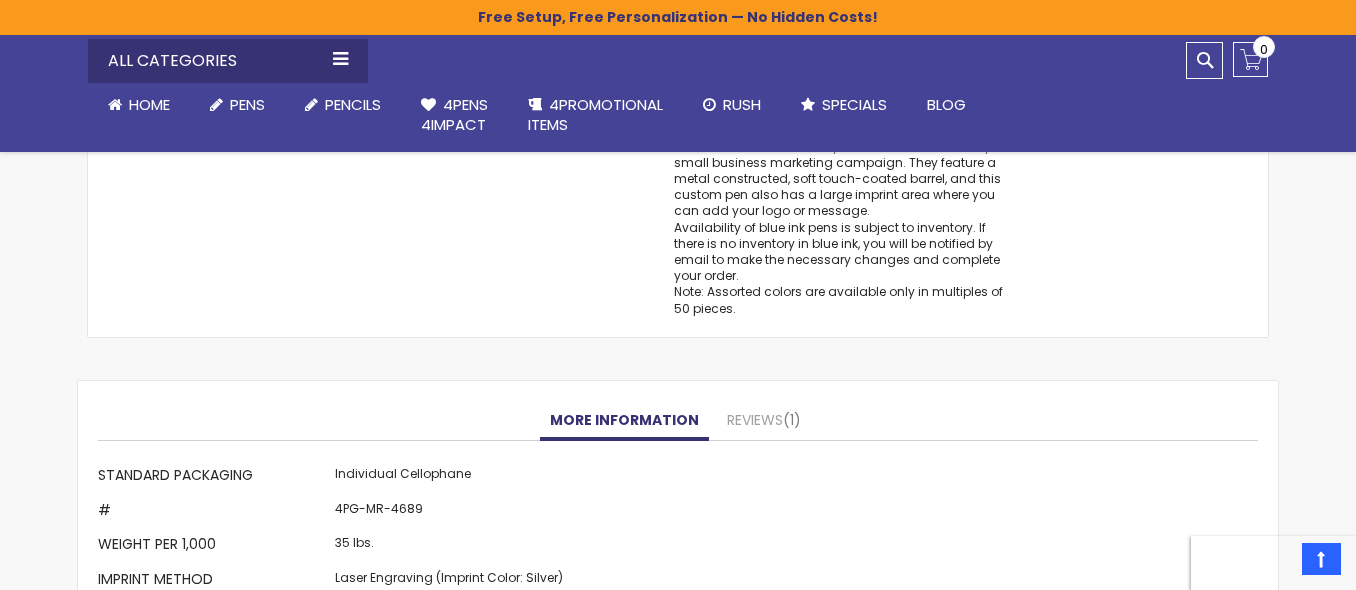 scroll, scrollTop: 1439, scrollLeft: 0, axis: vertical 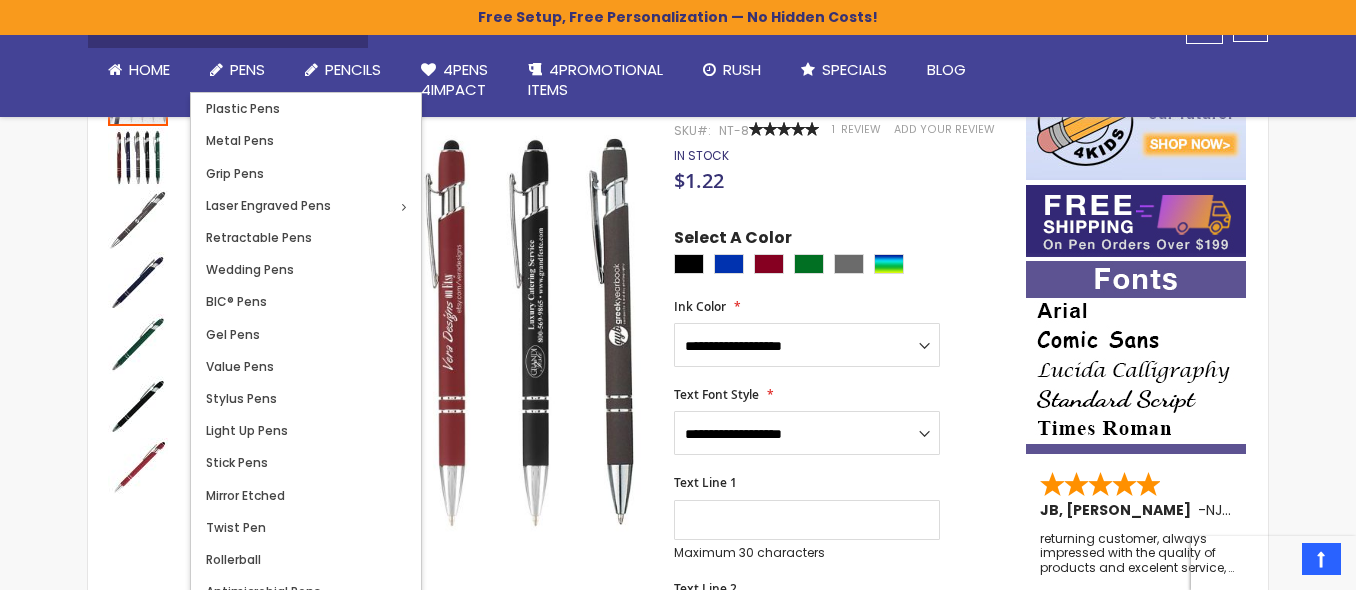 click on "Pens" at bounding box center (247, 69) 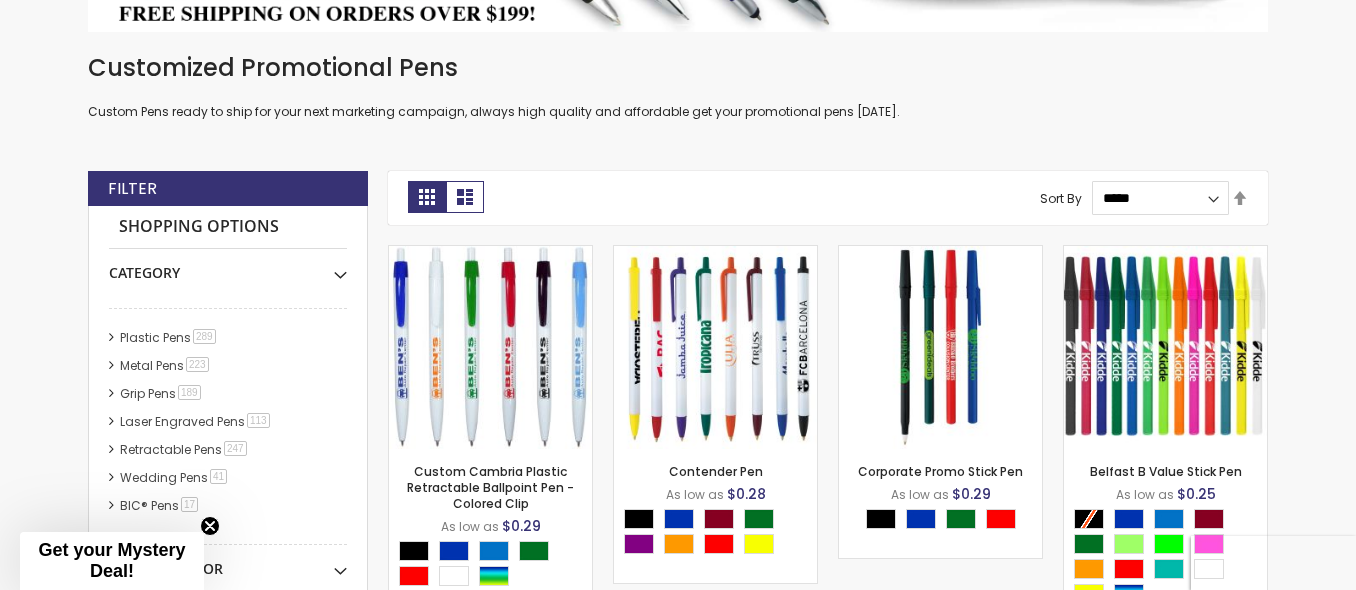 scroll, scrollTop: 456, scrollLeft: 0, axis: vertical 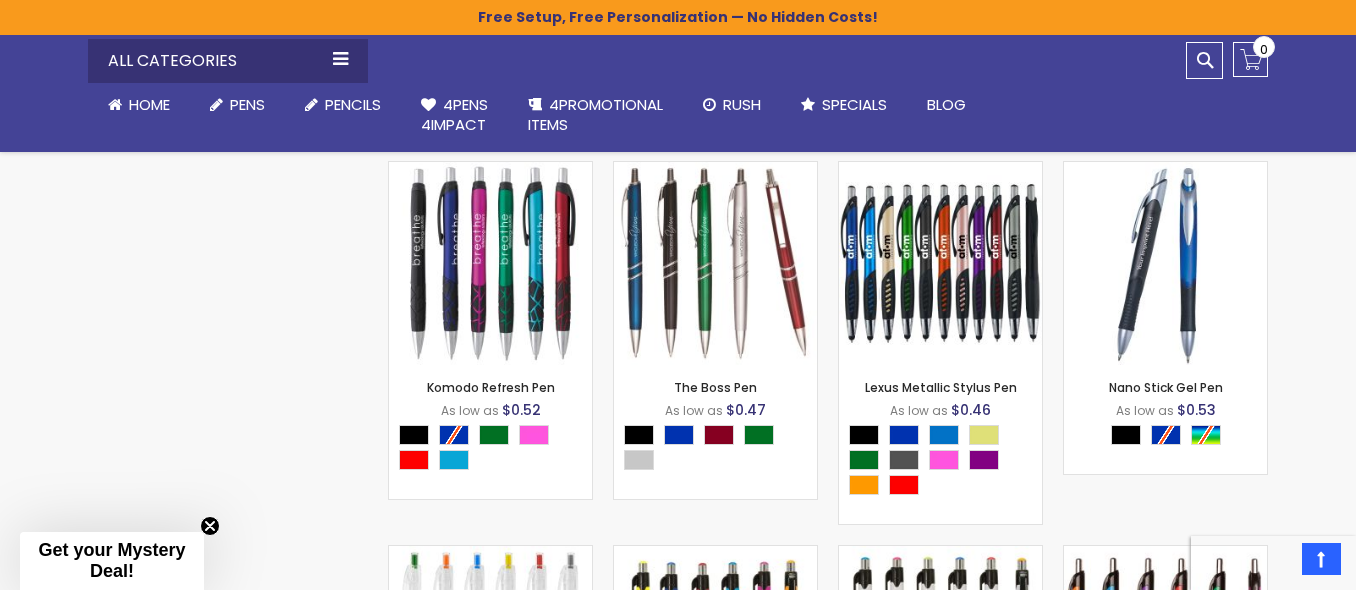 click at bounding box center (490, 263) 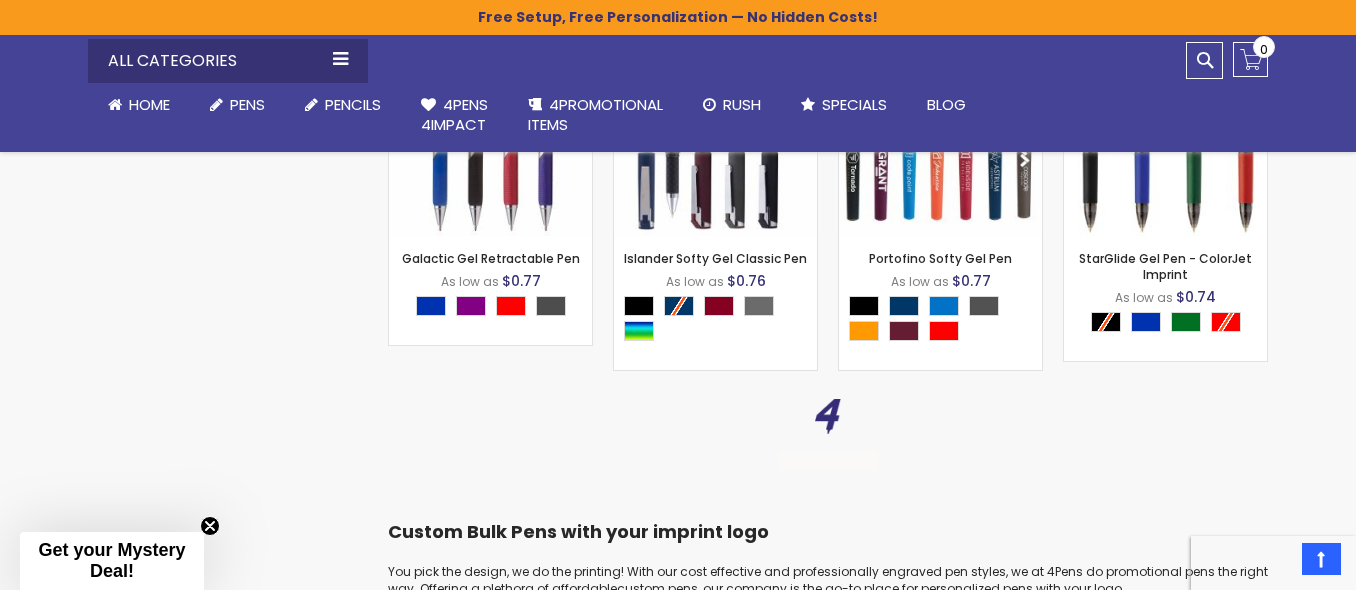 scroll, scrollTop: 18753, scrollLeft: 0, axis: vertical 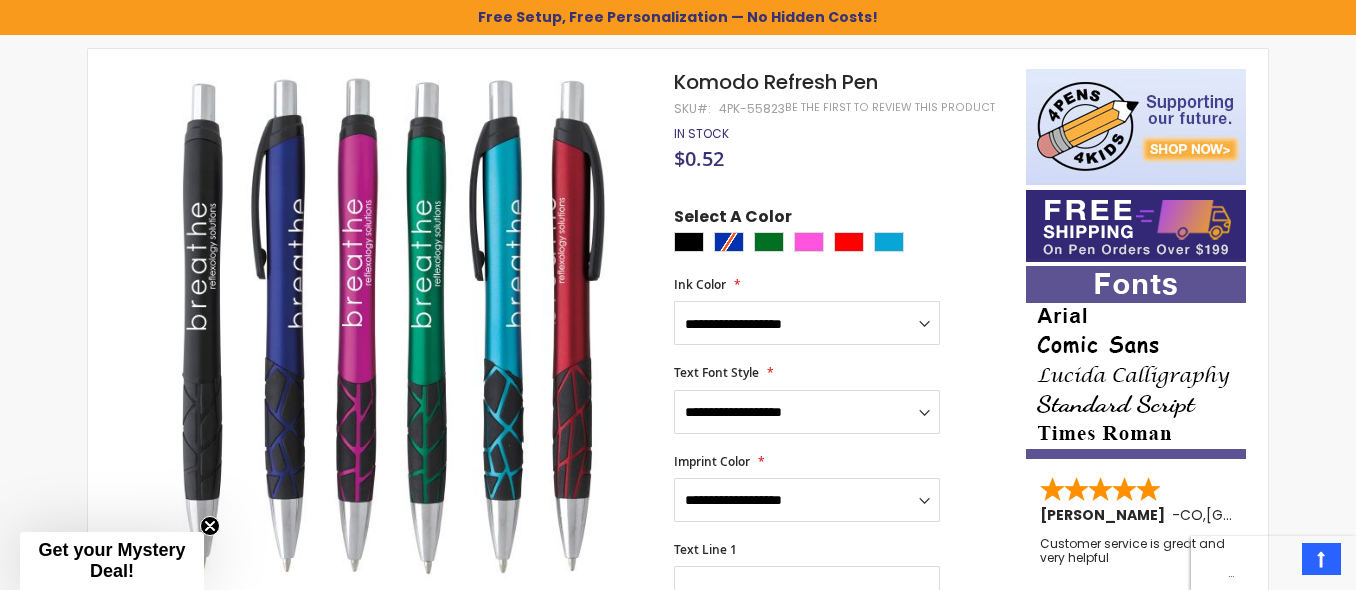 click on "Skip to Content
sample
Wishlist
Sign Out
Sign In
Sign In
Login
Forgot Your Password?
Create an Account
My Account
Toggle Nav
Search
All Categories
Pens" at bounding box center [678, 962] 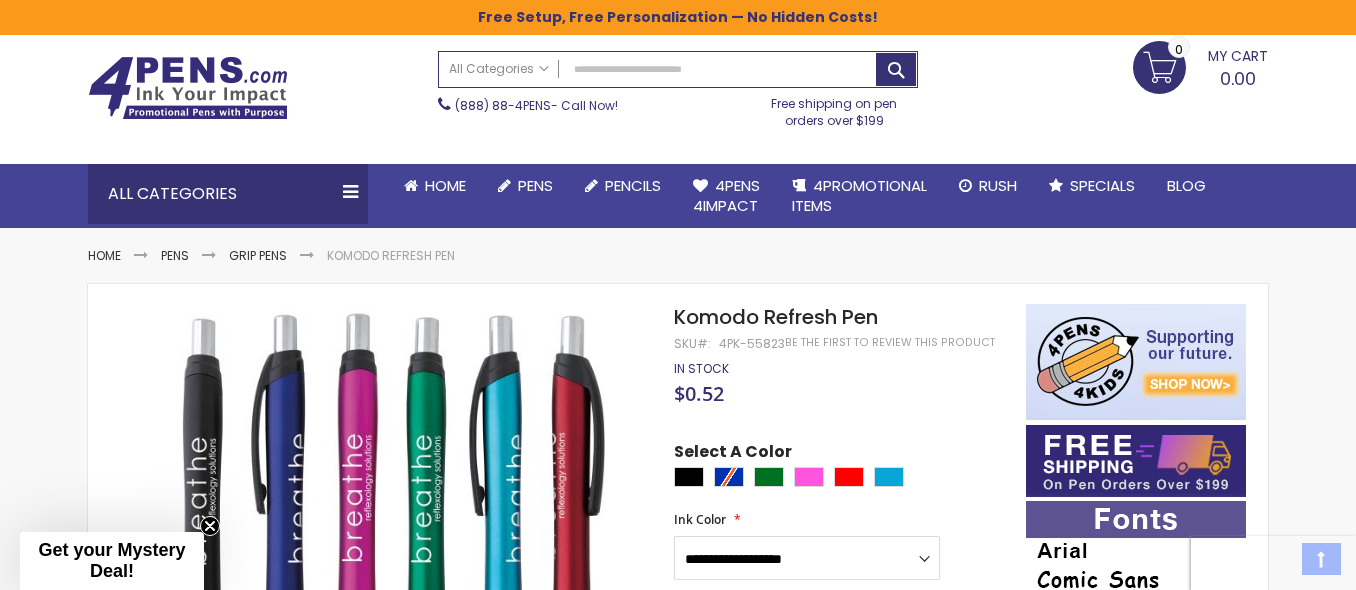 scroll, scrollTop: 56, scrollLeft: 0, axis: vertical 